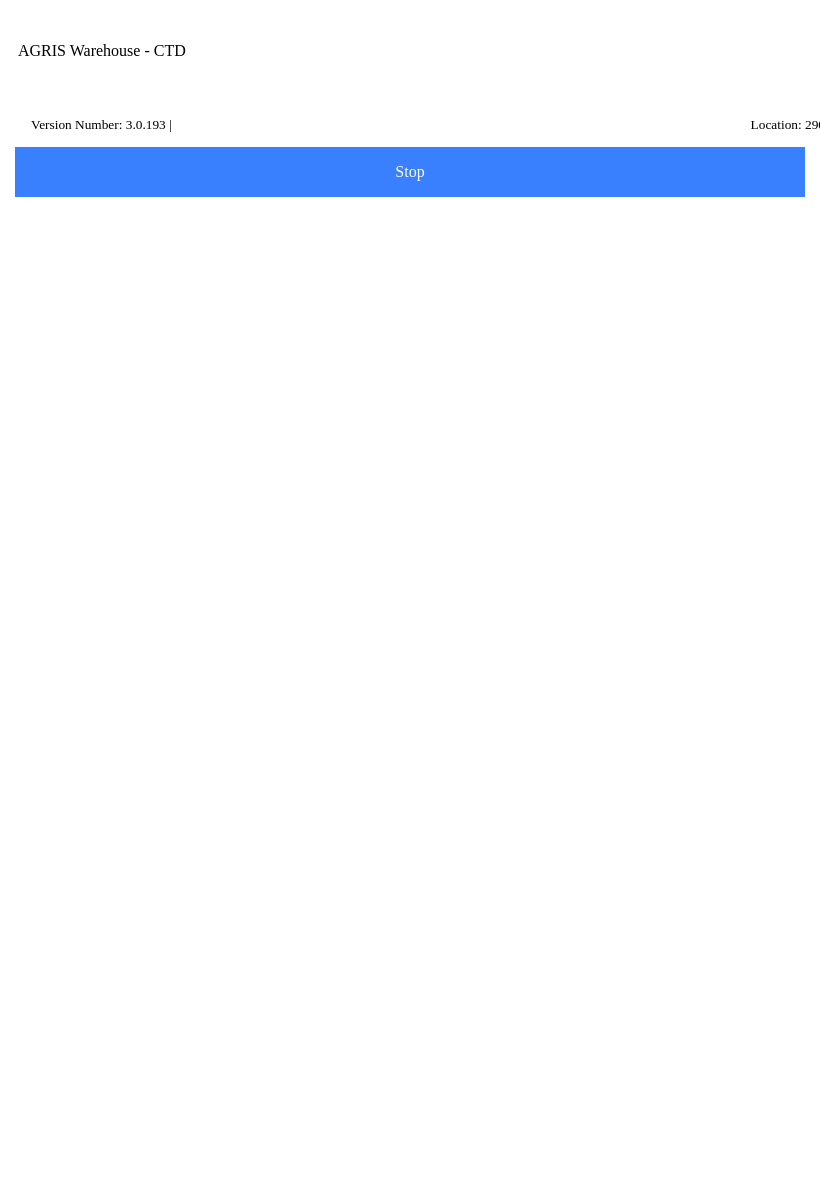 scroll, scrollTop: 0, scrollLeft: 0, axis: both 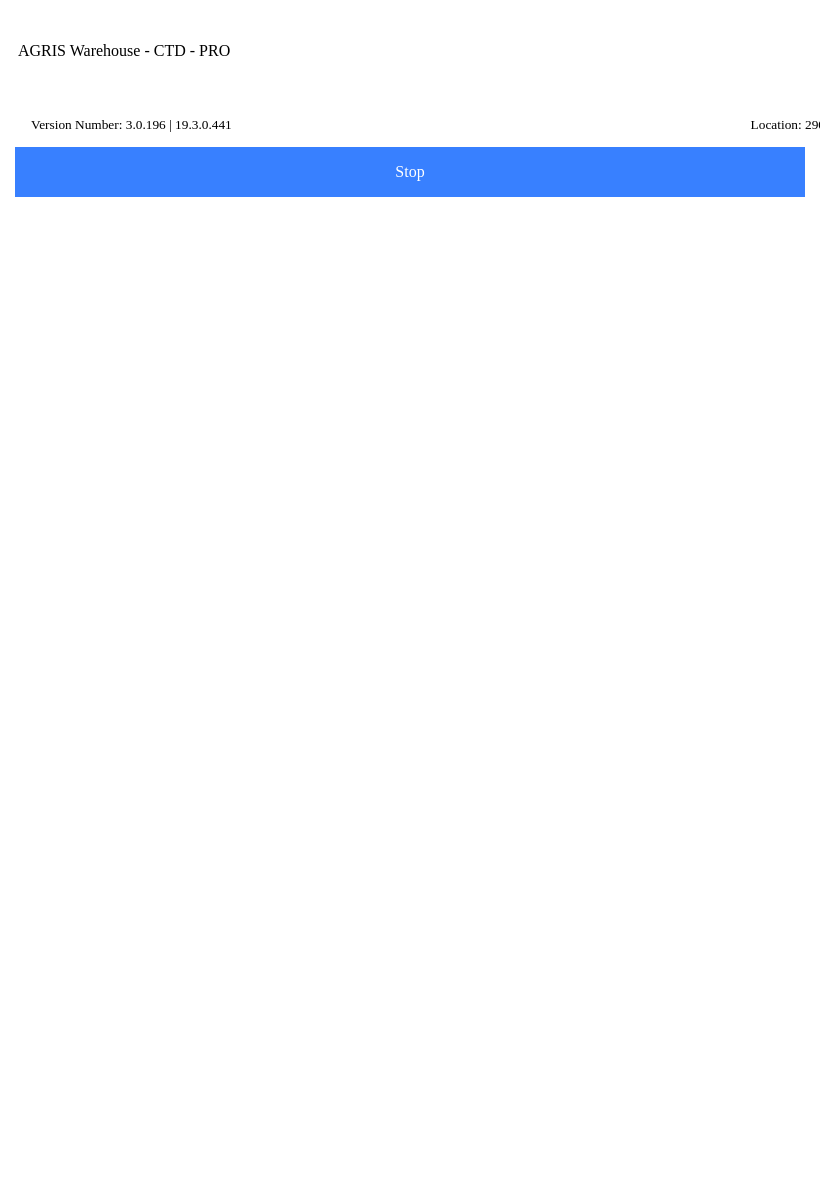 click at bounding box center [709, 71] 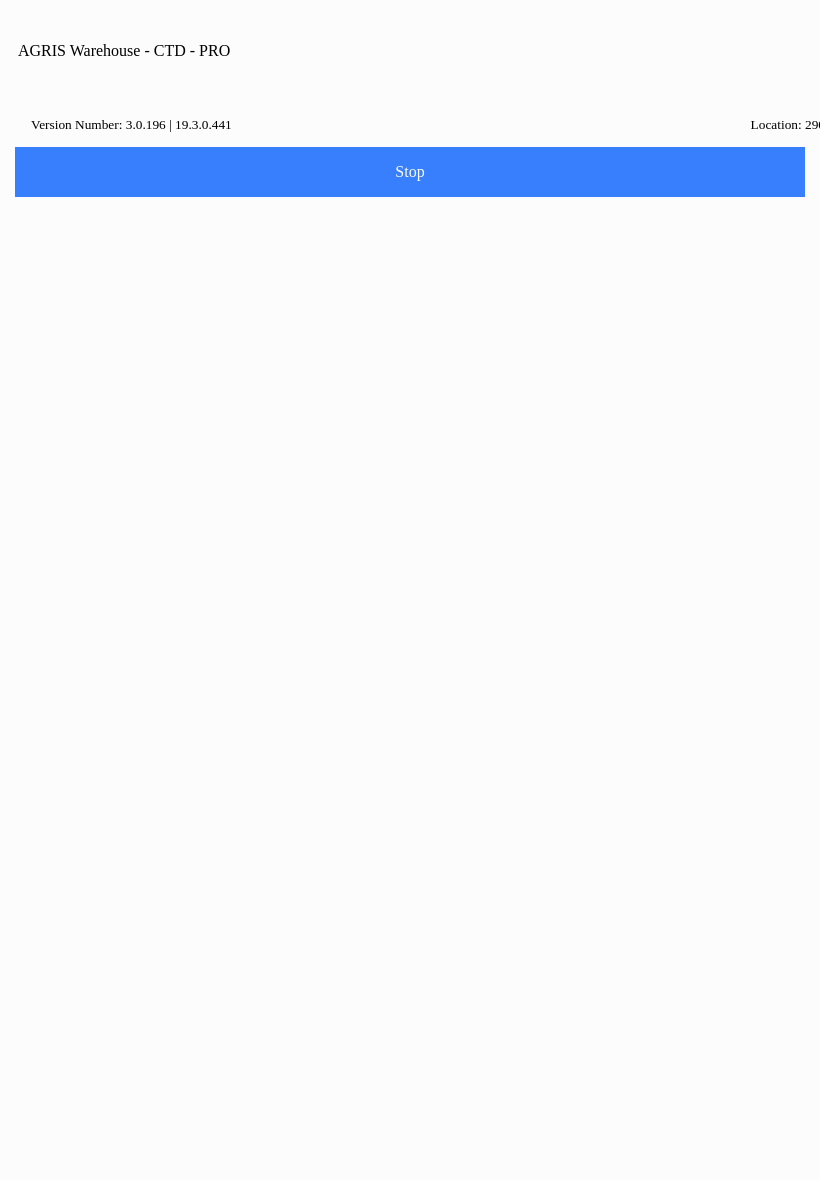 click on "Logout" at bounding box center [410, 1429] 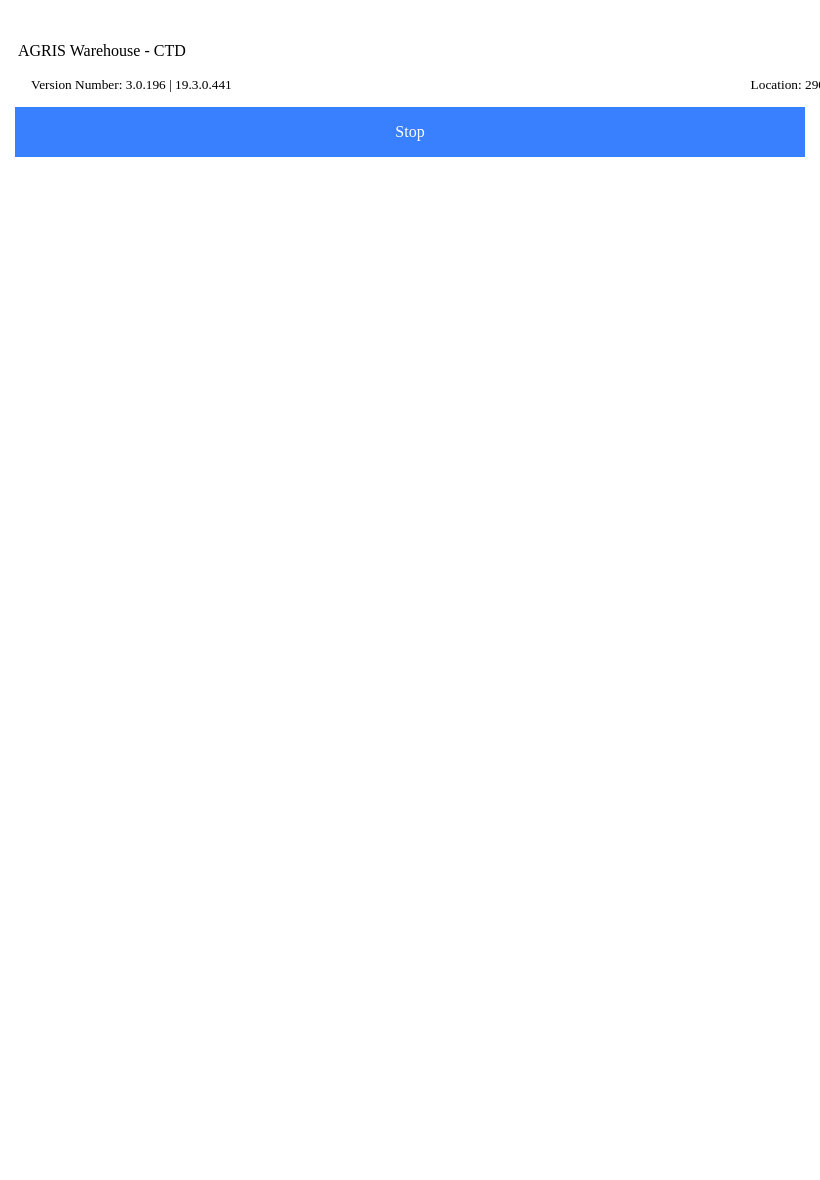 click on "Change Dataset" at bounding box center [607, 435] 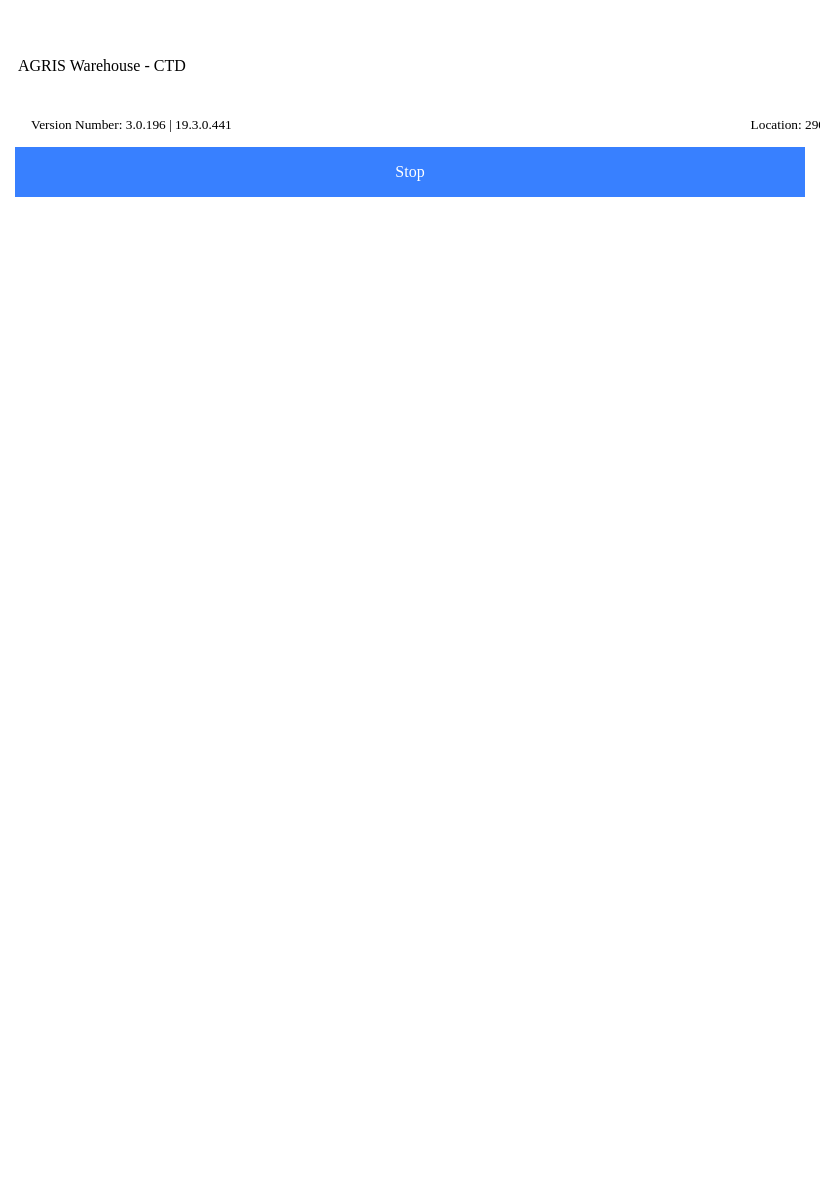 click on "[EMAIL_ADDRESS][DOMAIN_NAME]" at bounding box center [395, 262] 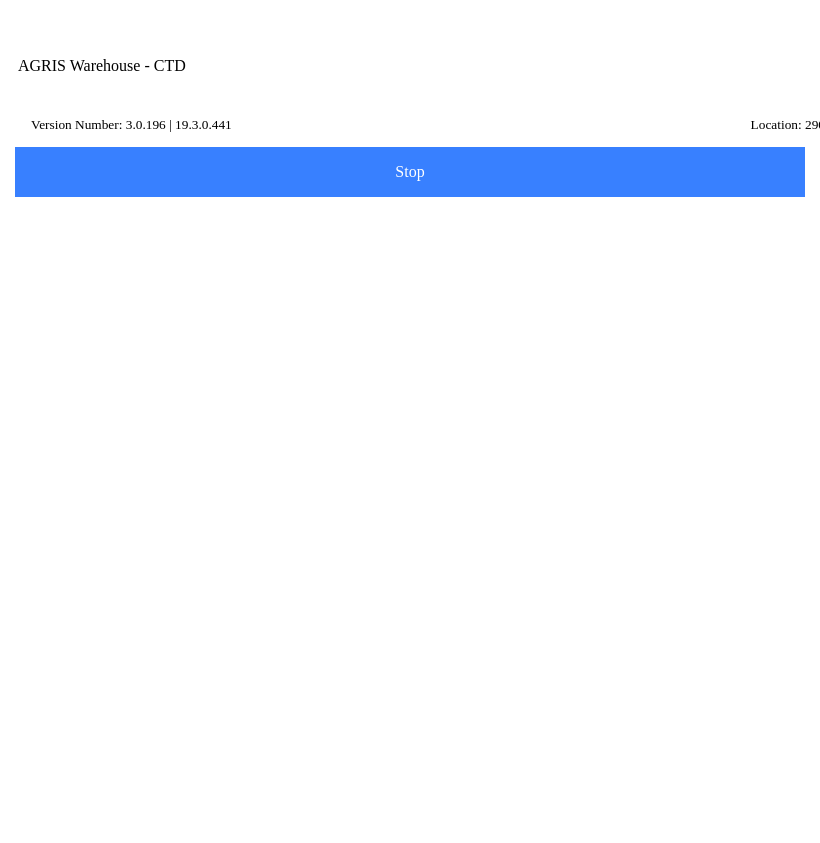 click on "[EMAIL_ADDRESS][DOMAIN_NAME]" at bounding box center [395, 262] 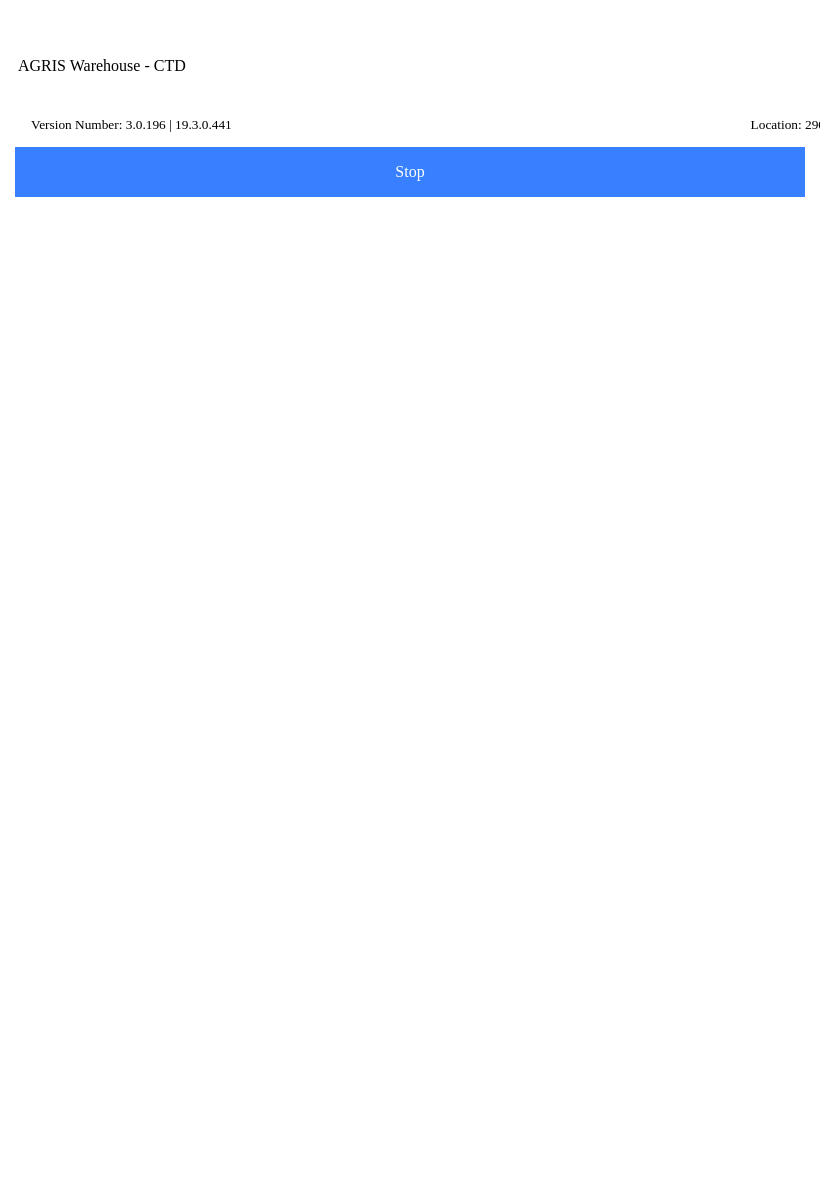 click on "qatest05sql@culturatech.com" at bounding box center [395, 262] 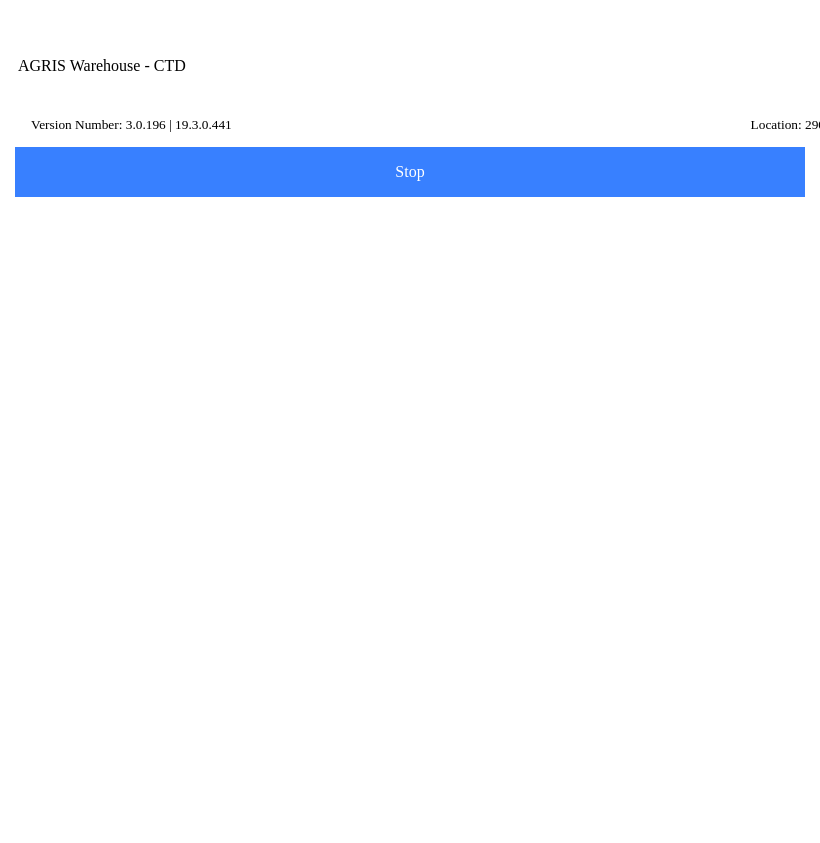 type on "qatest05psql@culturatech.com" 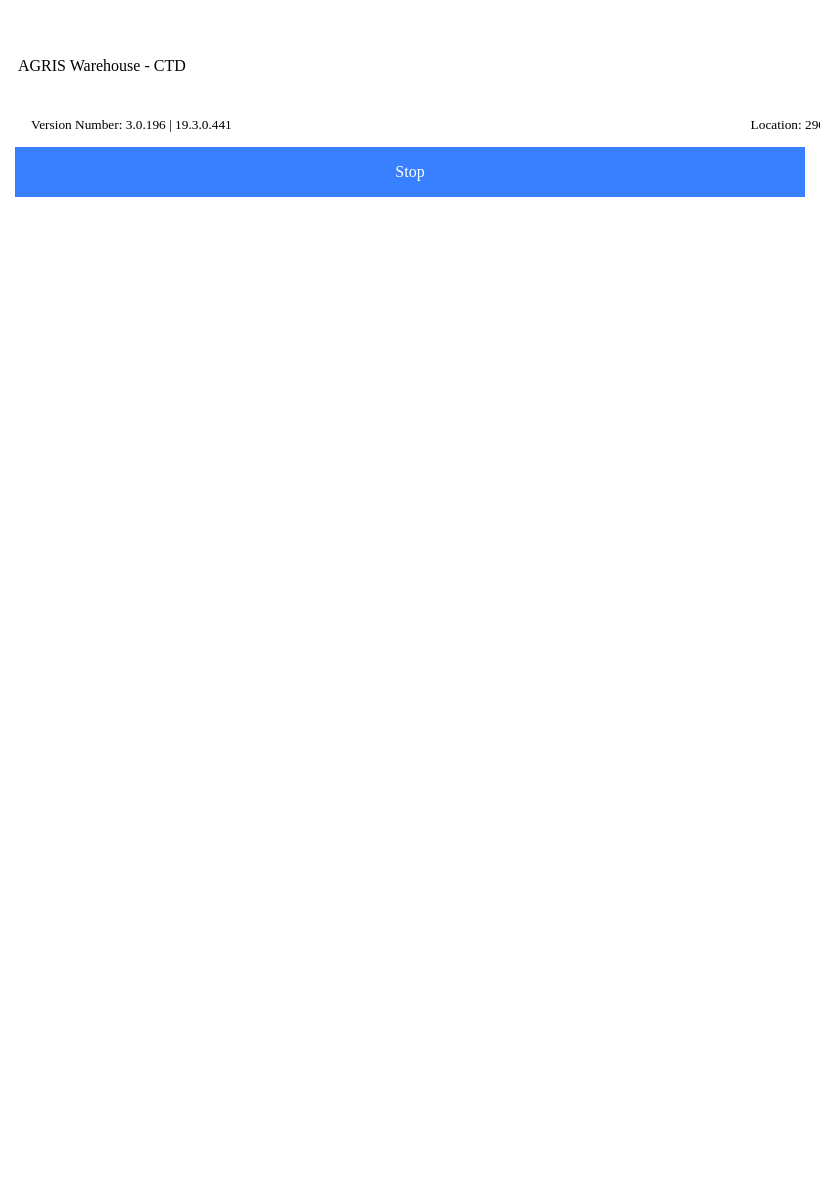 click on "A009" at bounding box center [410, 443] 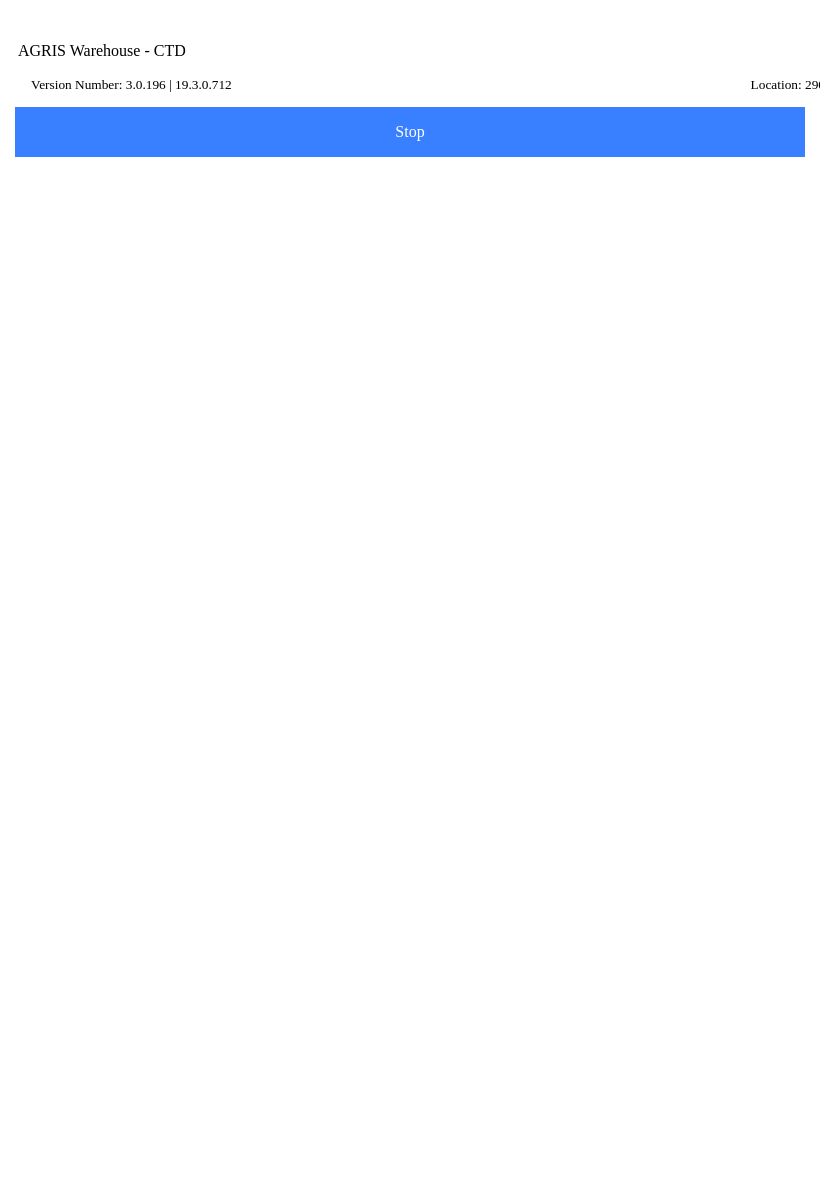 click on "AGRIS Username" at bounding box center [410, 251] 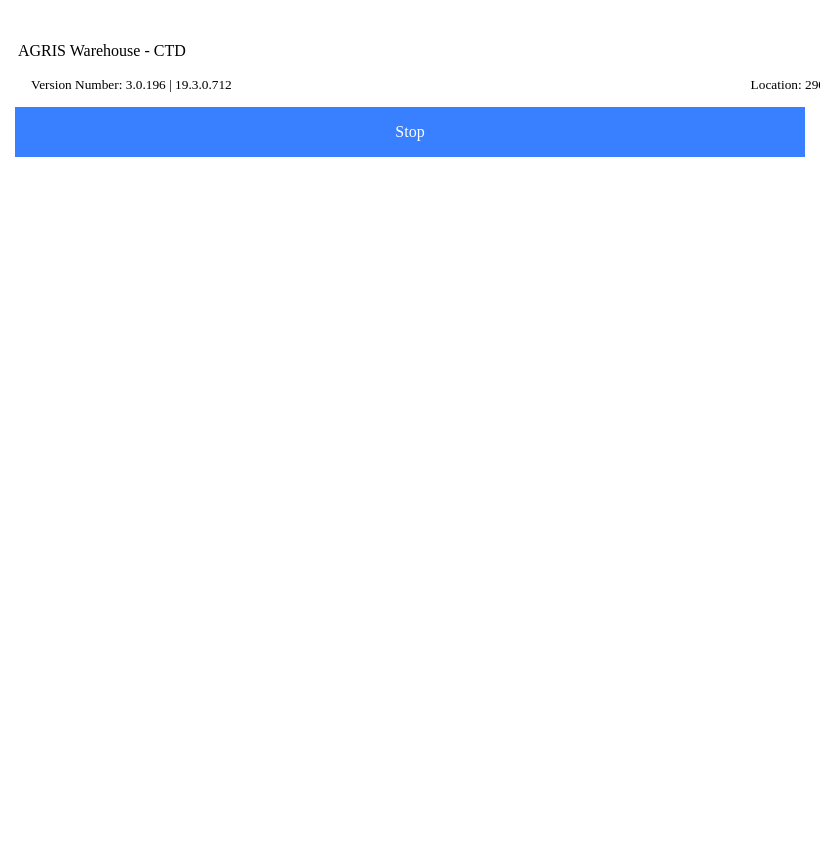 type on "6" 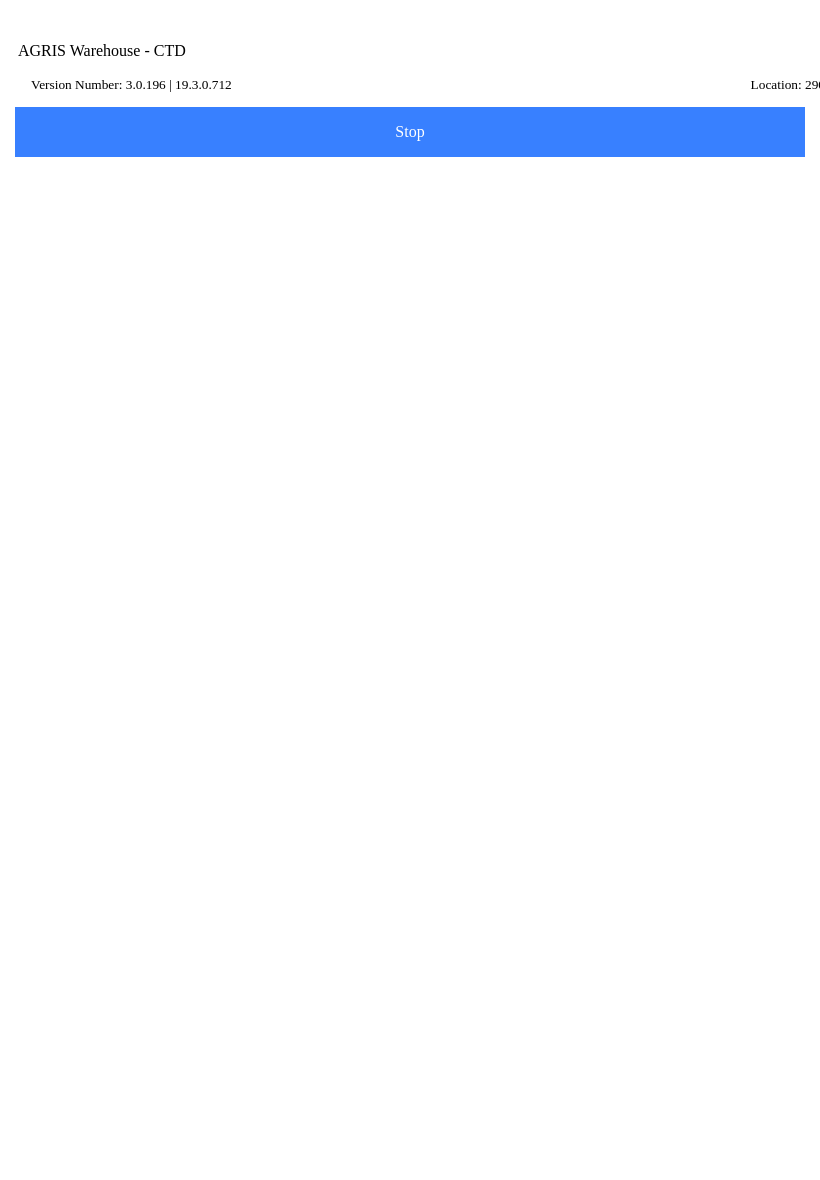 click on "Log in" at bounding box center [410, 366] 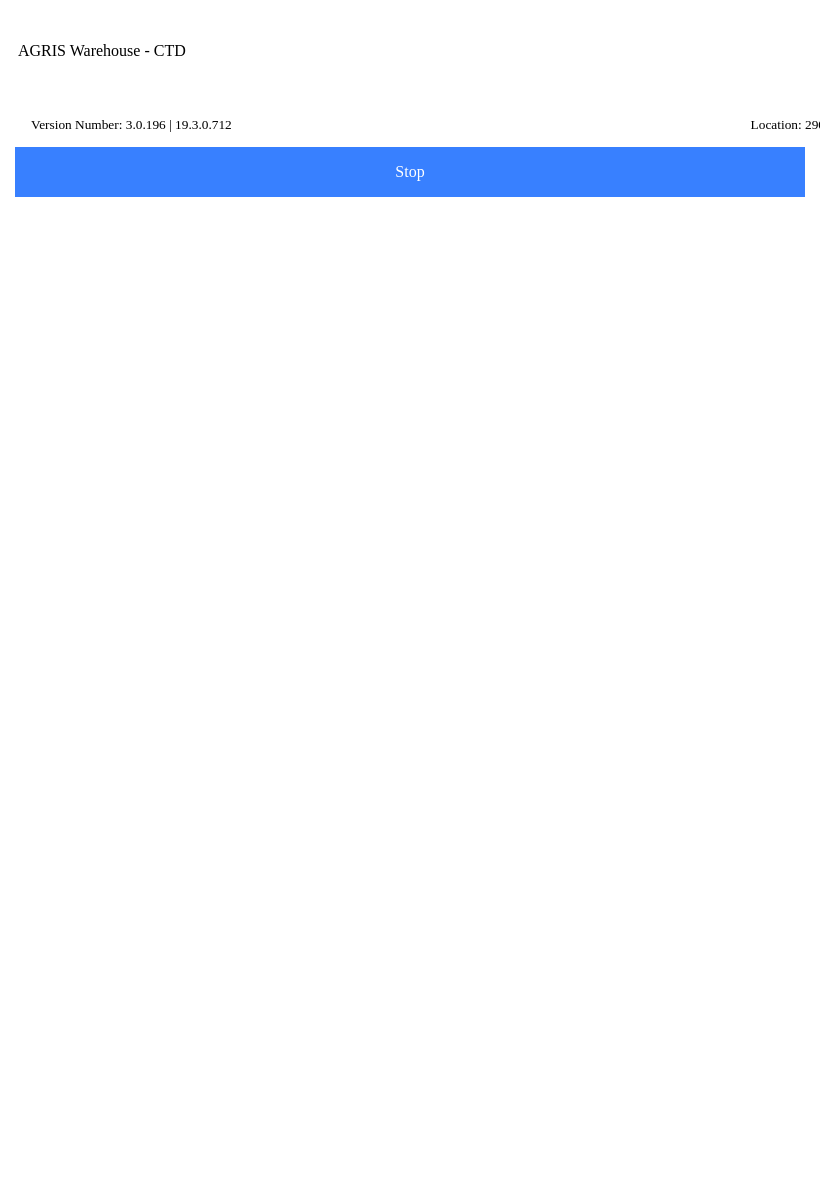 click on "Location" 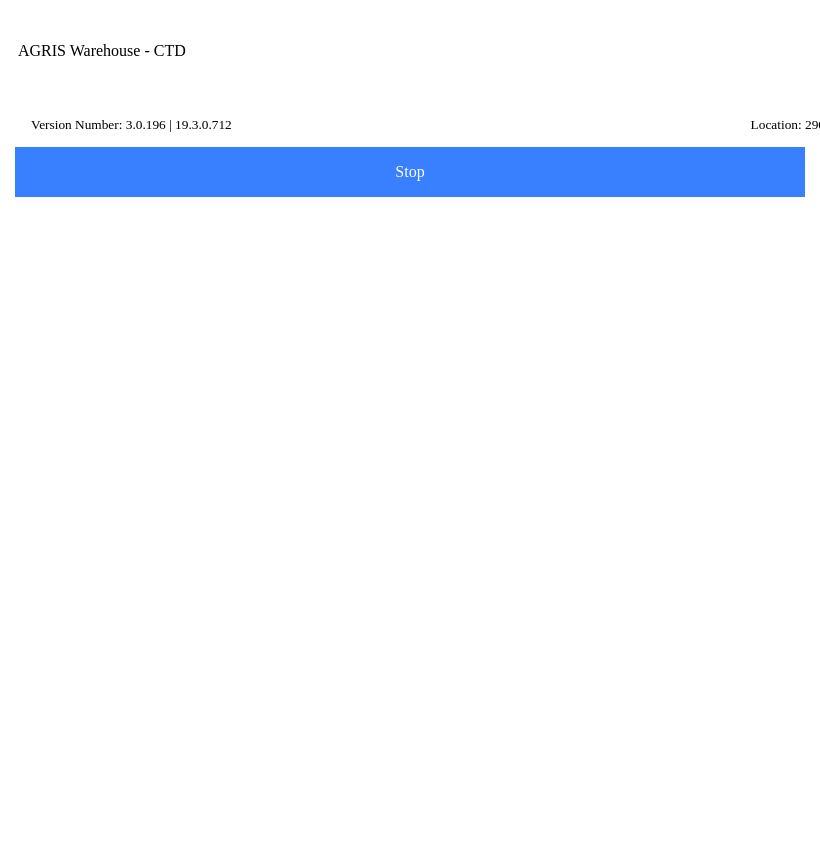 type on "290" 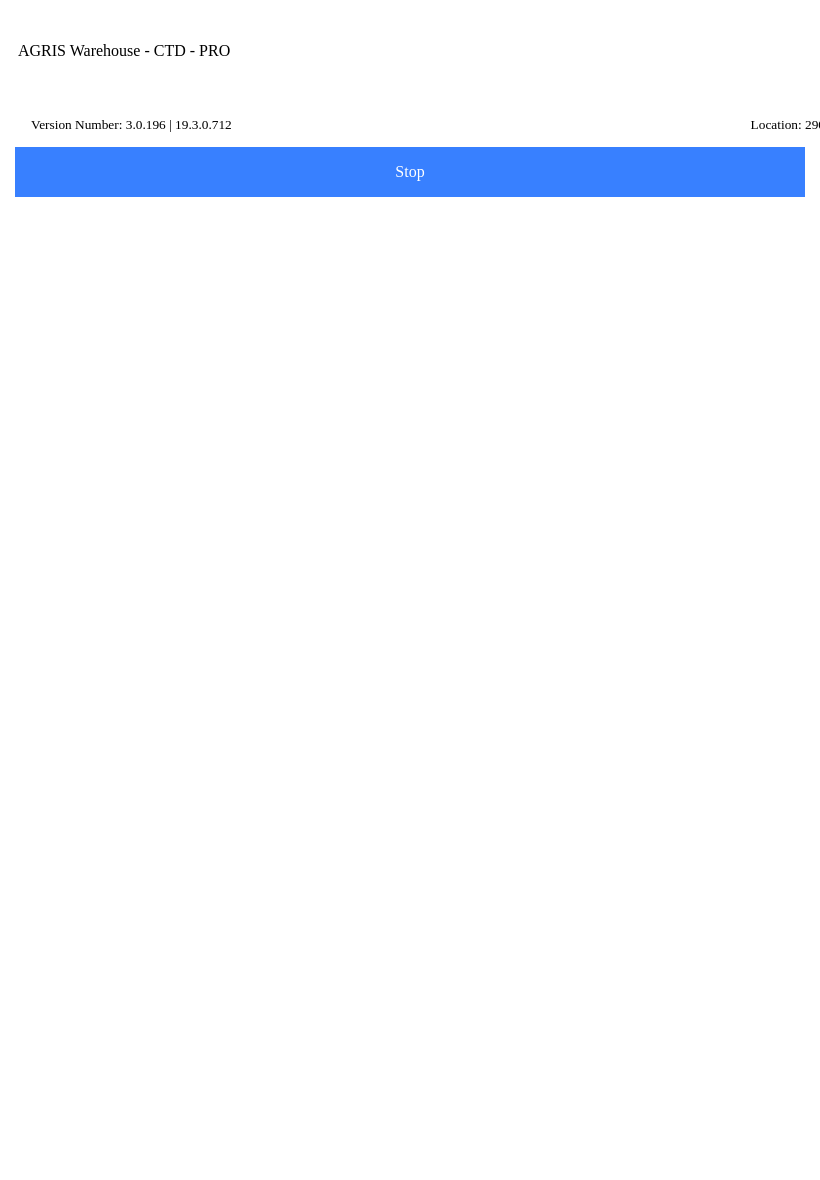 click on "Location 290" at bounding box center (779, 169) 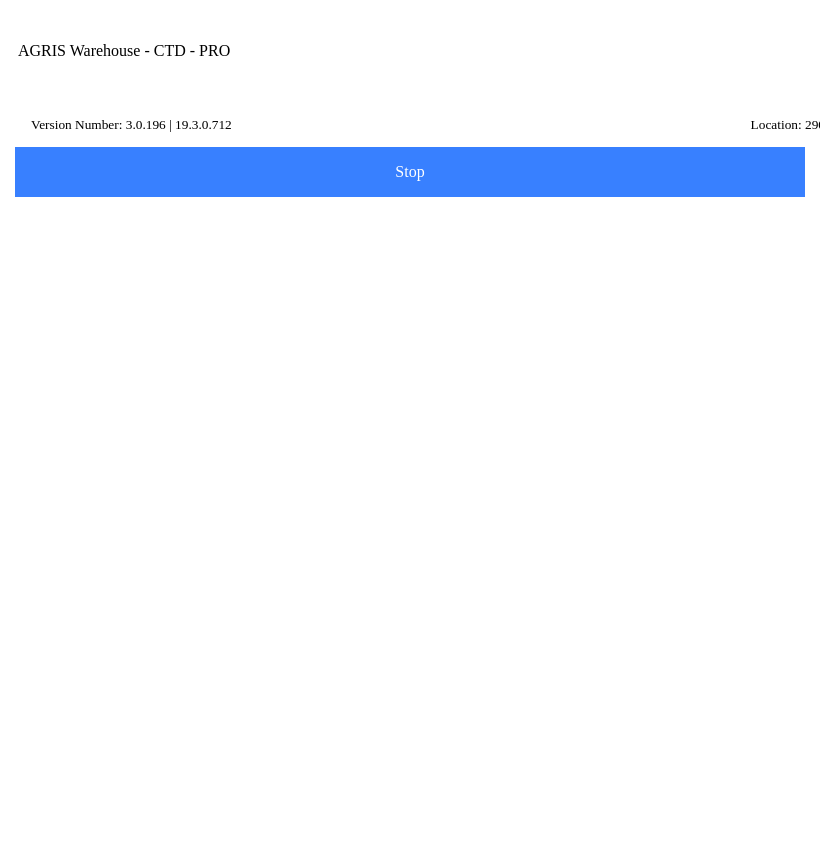 click at bounding box center [768, 210] 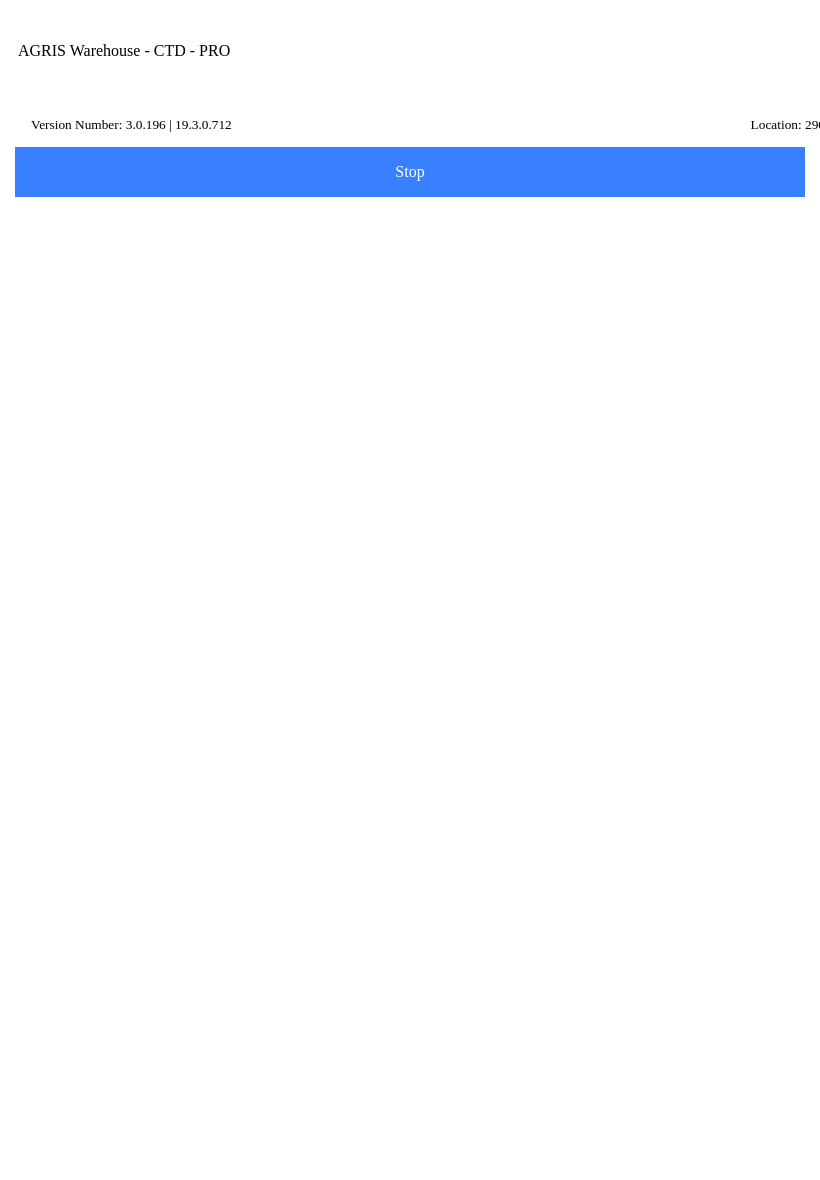 click at bounding box center [768, 254] 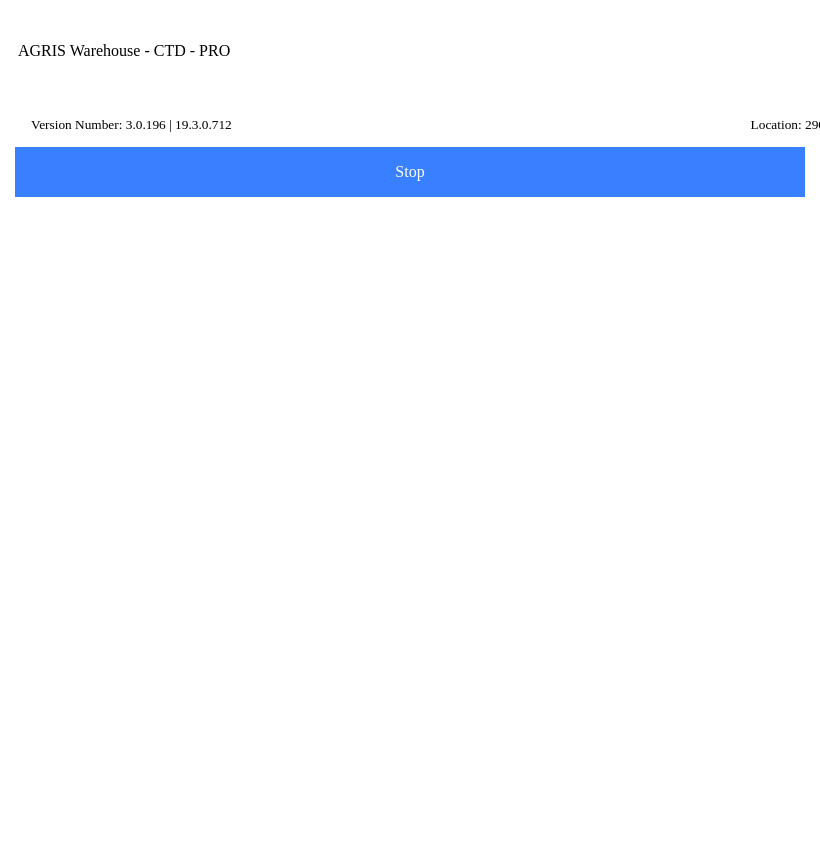type on "290" 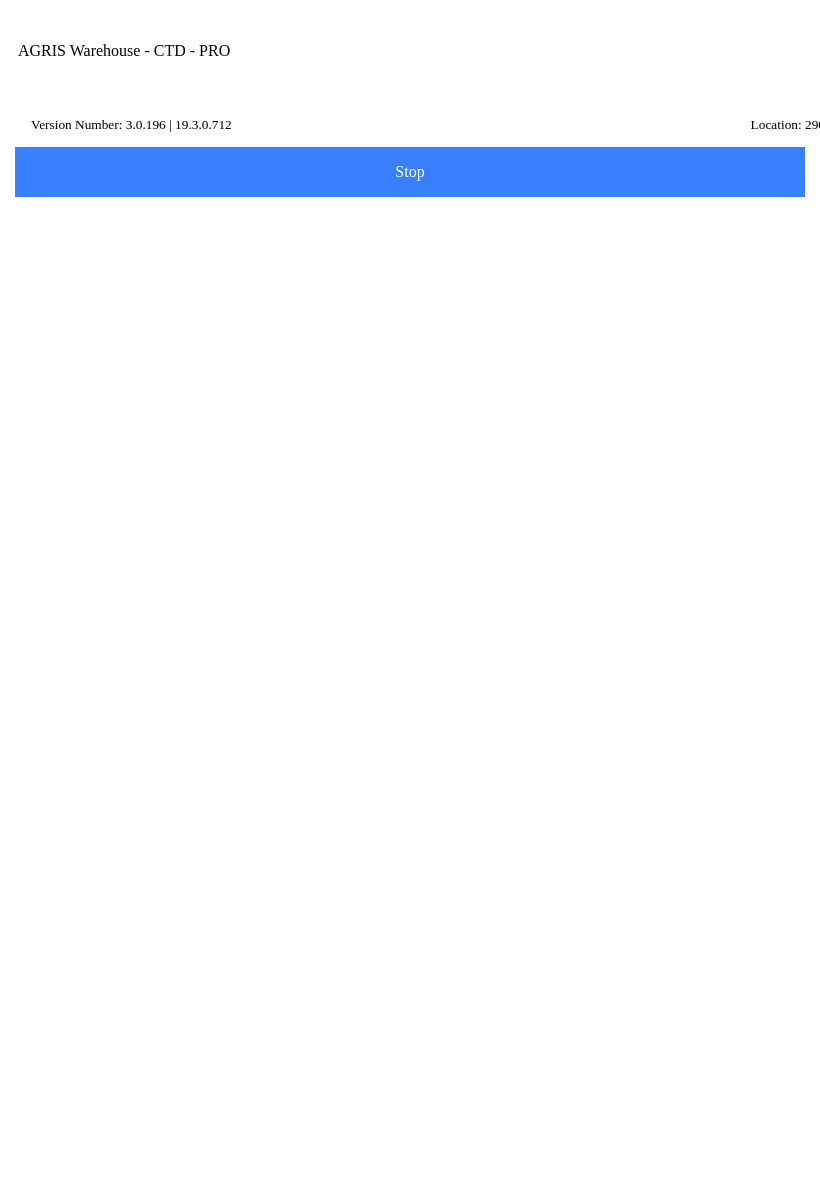 click on "Save" at bounding box center (410, 809) 